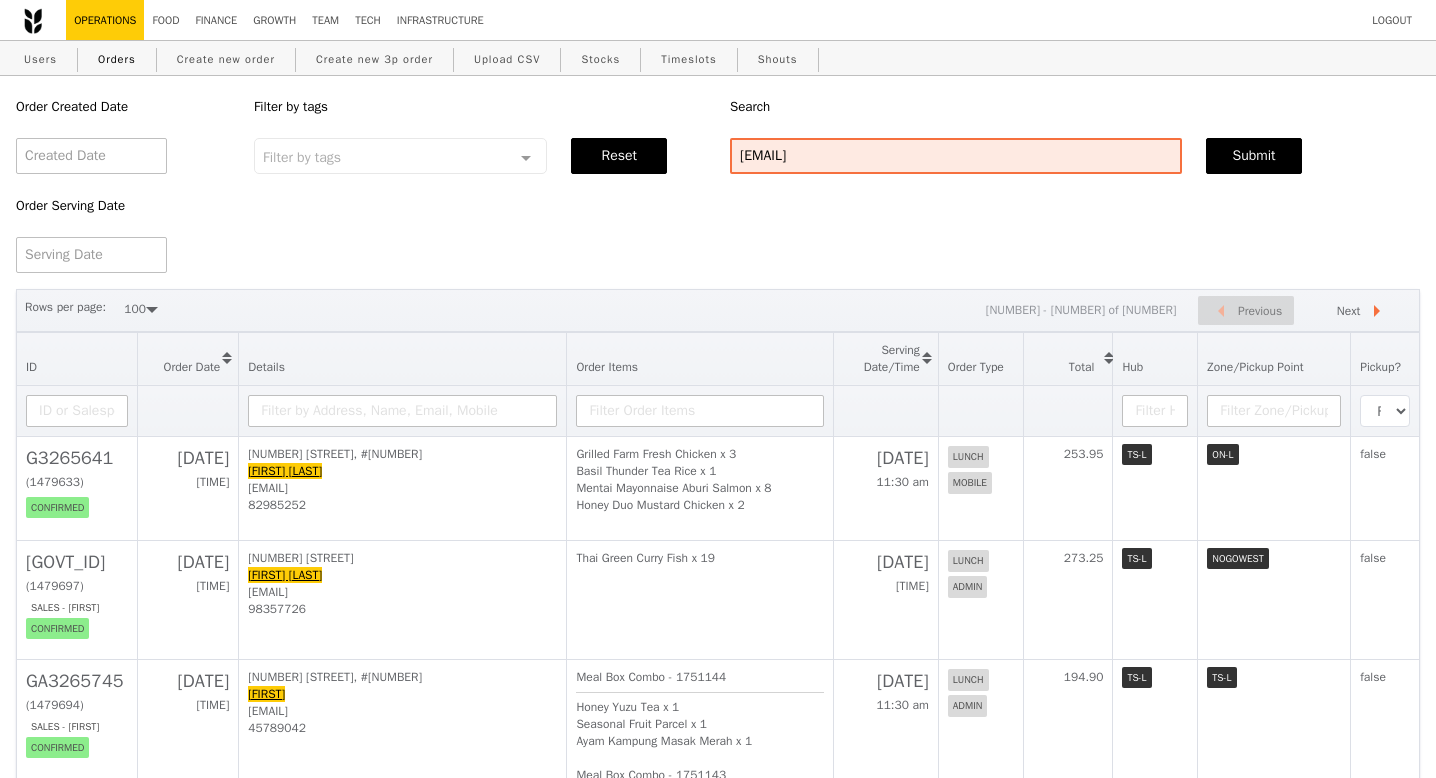 select on "100" 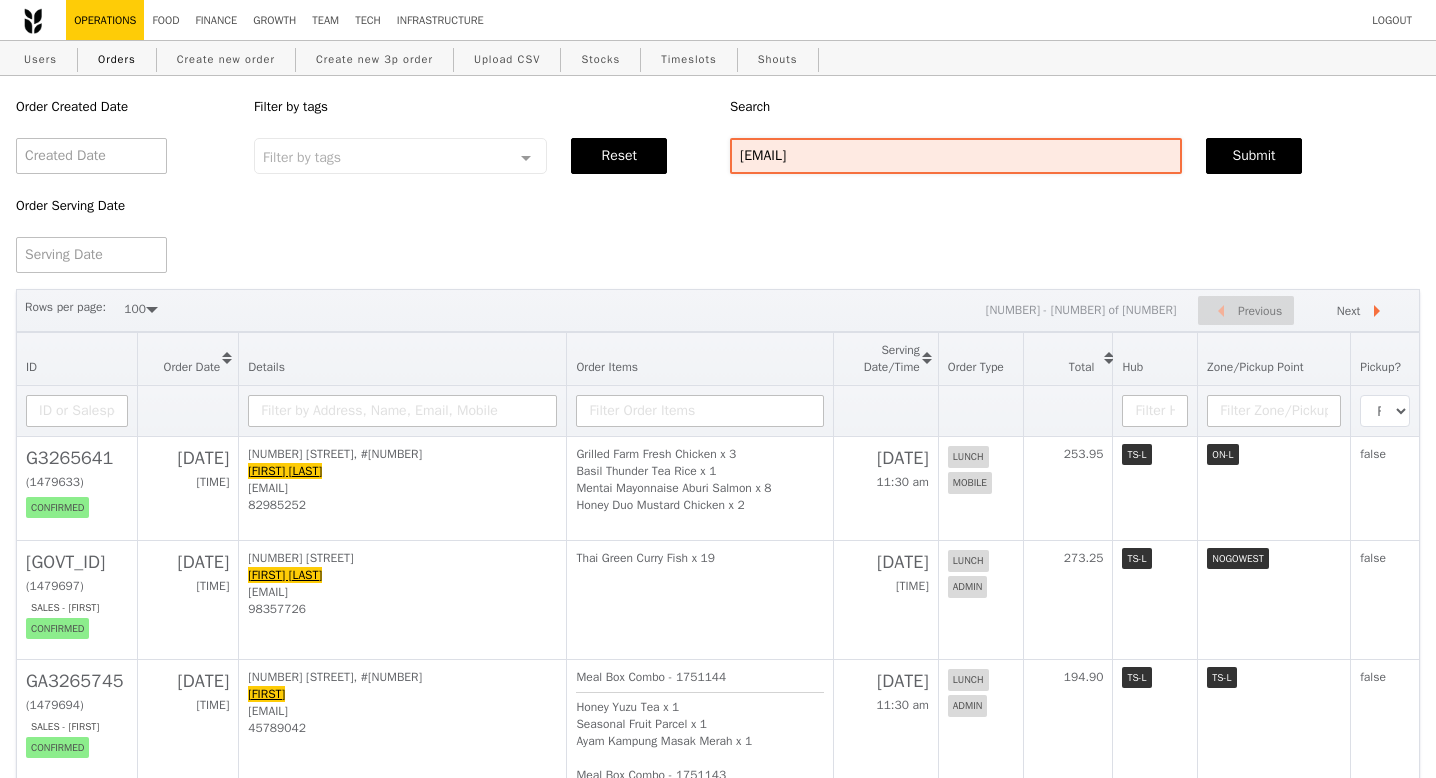 type on "[EMAIL]" 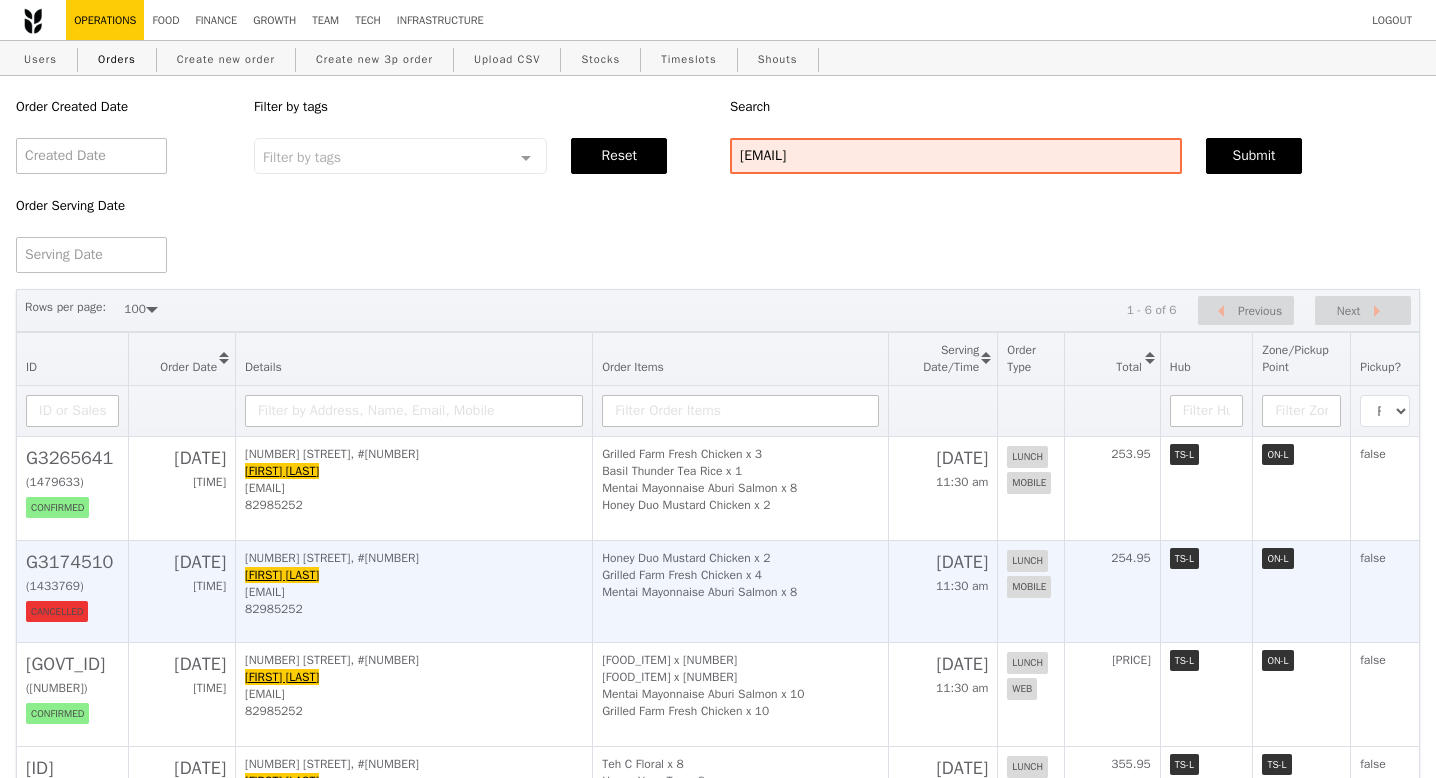 click on "G3174510" at bounding box center [72, 562] 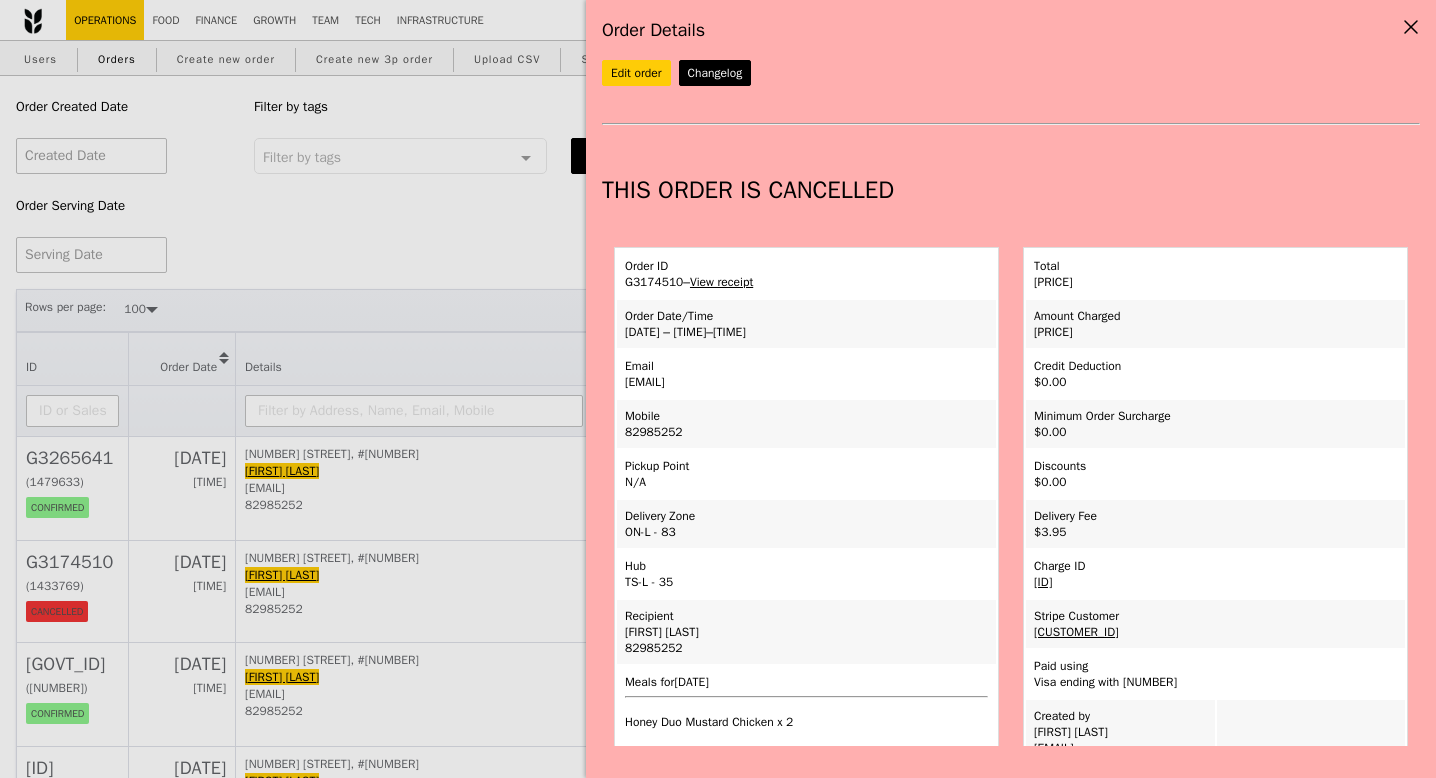 click on "Order Details
Edit order
Changelog
THIS ORDER IS CANCELLED
Order ID
G3174510
–
View receipt
Order Date/Time
8/8 – 11:30AM–12:30PM
Email
ho_xian_liang@hotmail.com
Mobile
82985252
Pickup Point
N/A
Delivery Zone
ON-L - 83
Honey Duo Mustard Chicken x 2 Ryan Ho Ryan Ho" at bounding box center [718, 389] 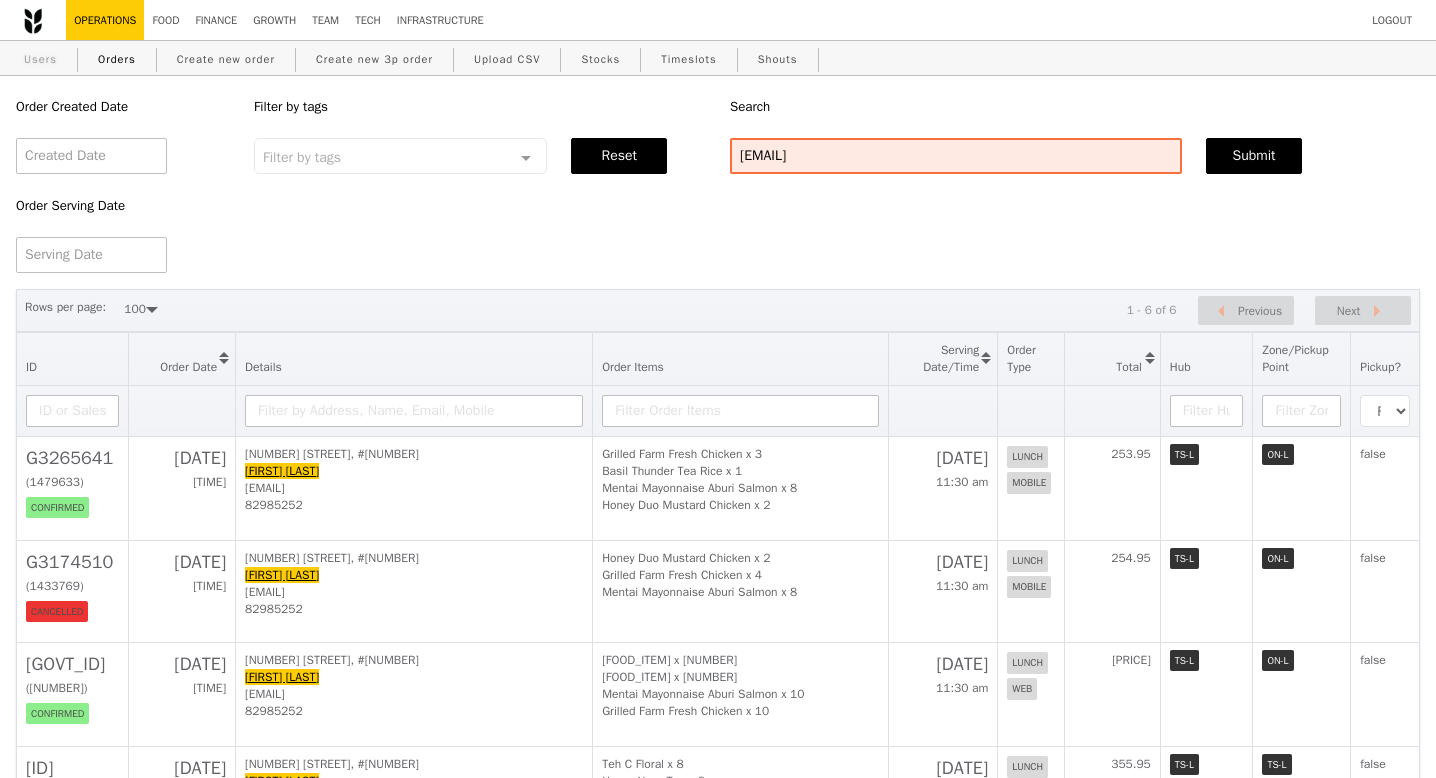click on "Users" at bounding box center (40, 59) 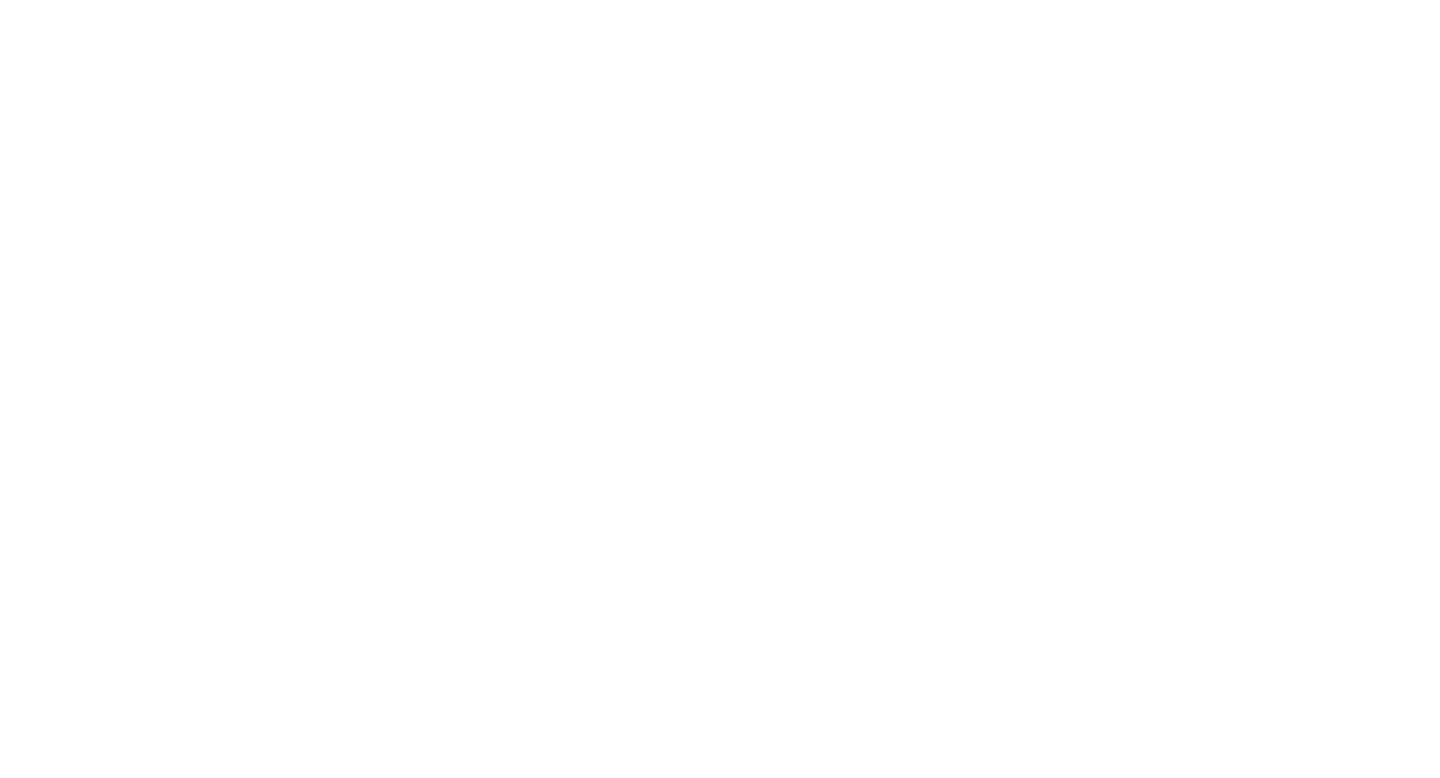 scroll, scrollTop: 0, scrollLeft: 0, axis: both 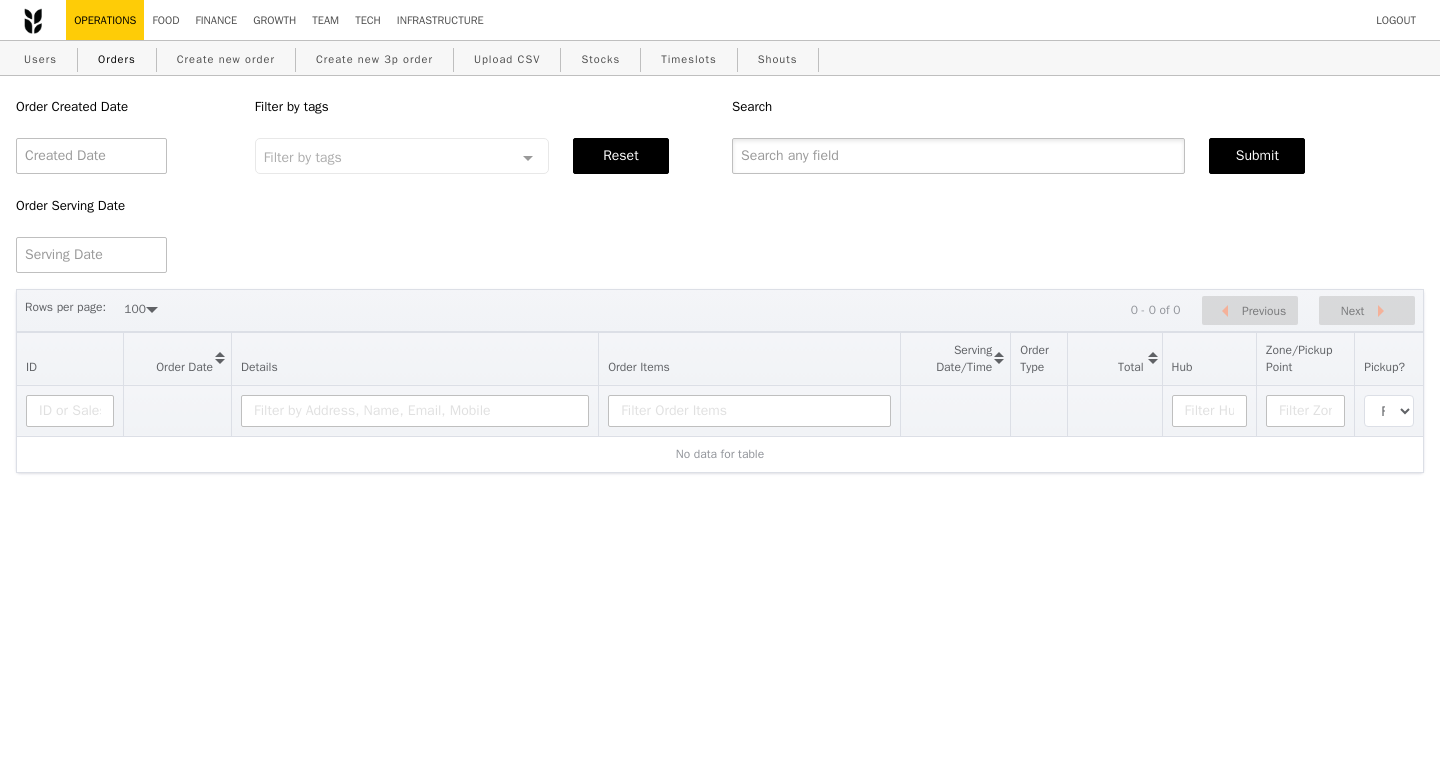 click at bounding box center (958, 156) 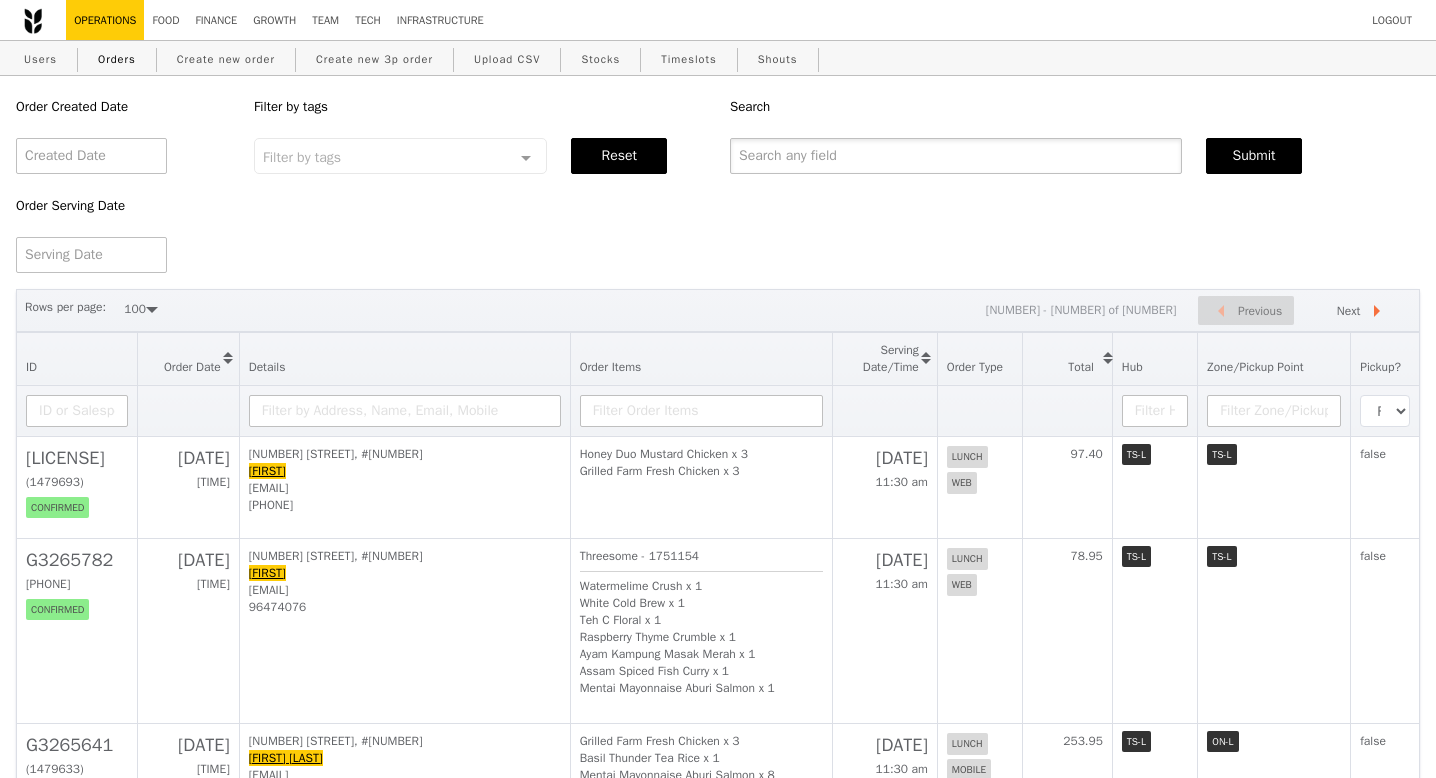 paste on "[FIRST]@[DOMAIN]" 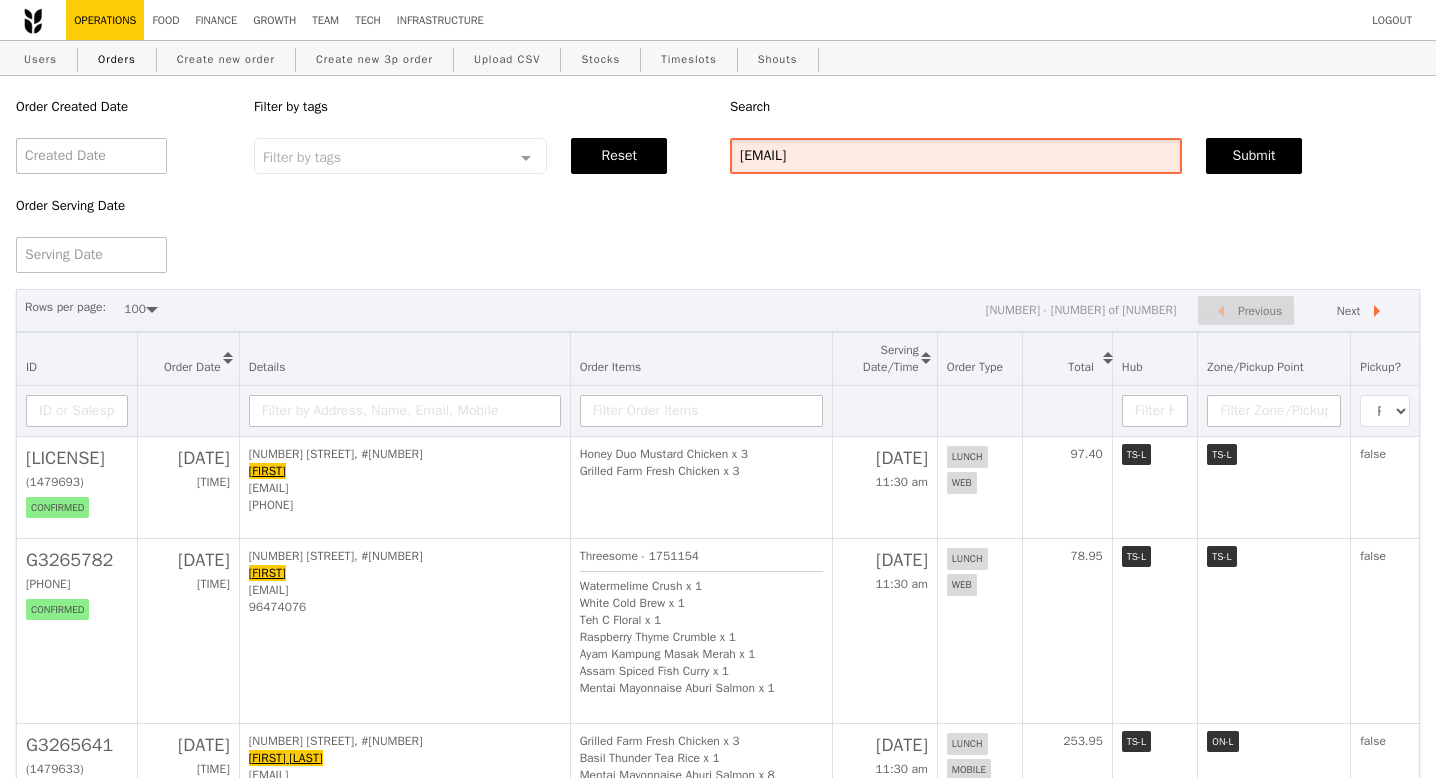 type on "[EMAIL]" 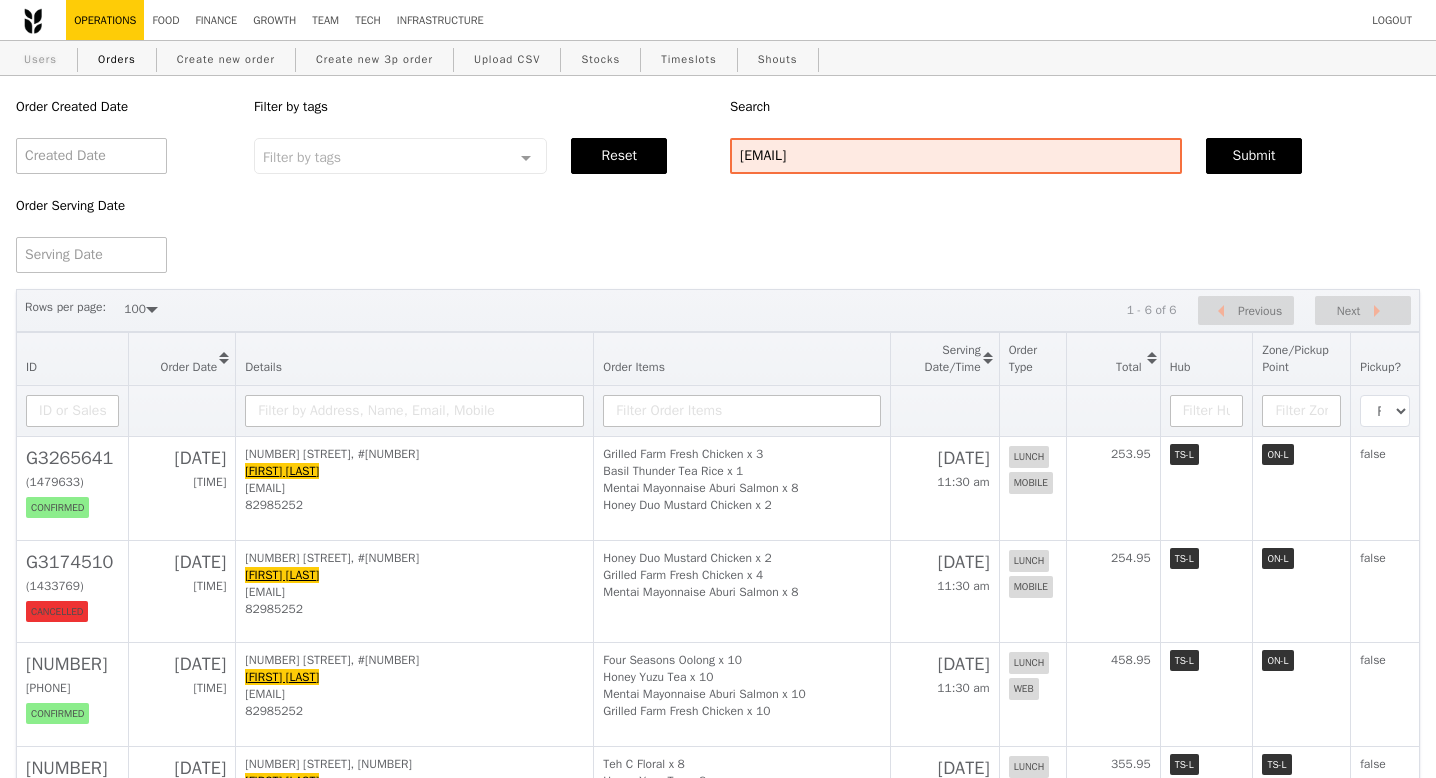 click on "Users" at bounding box center [40, 59] 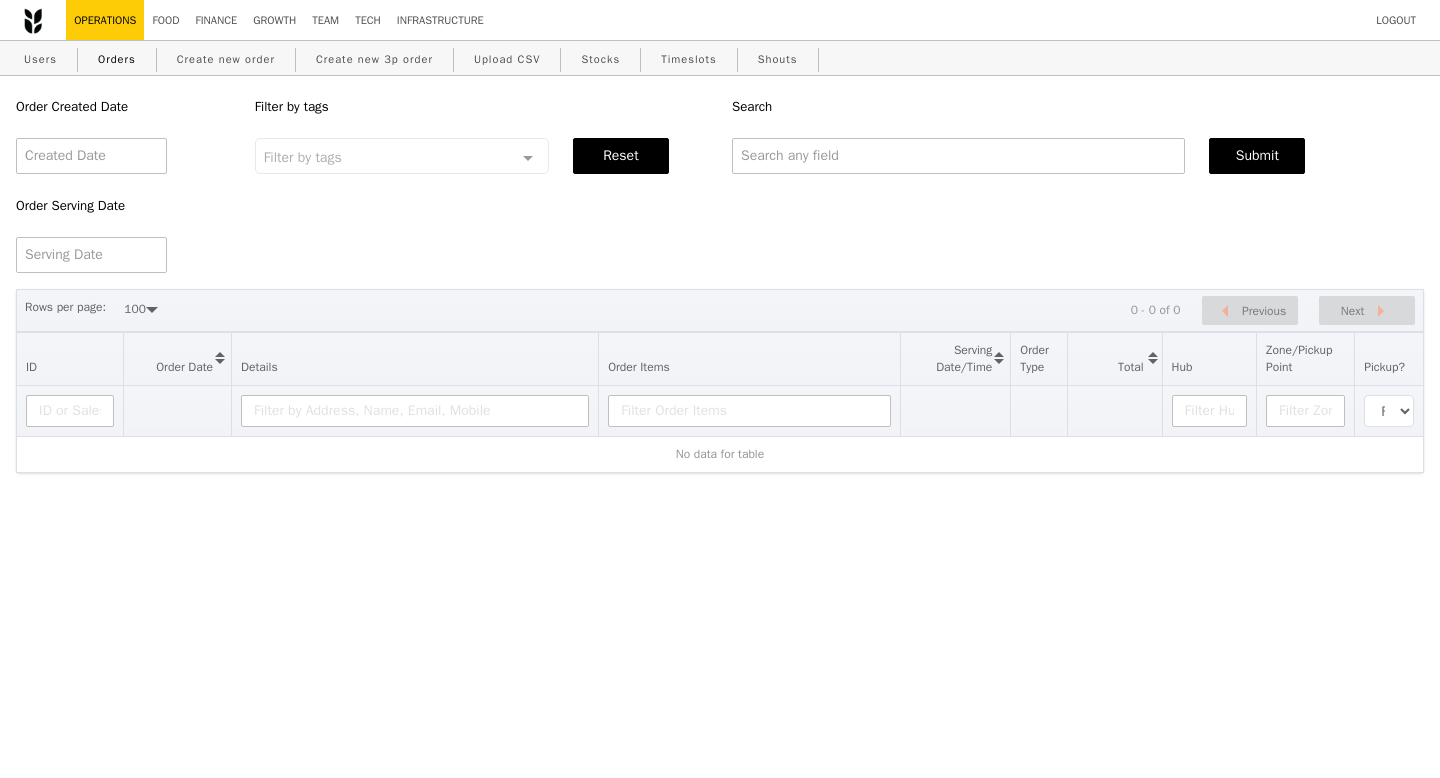 select on "100" 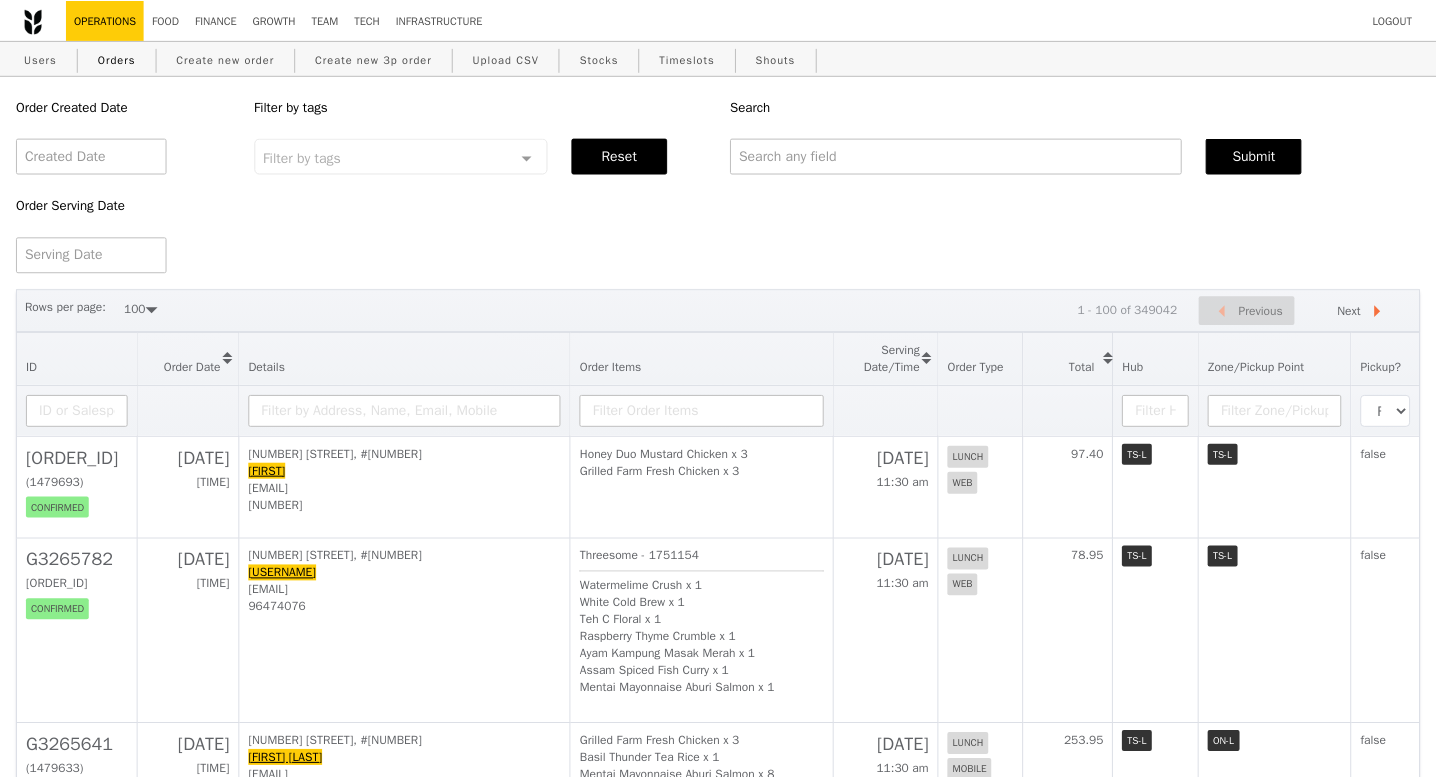 scroll, scrollTop: 0, scrollLeft: 0, axis: both 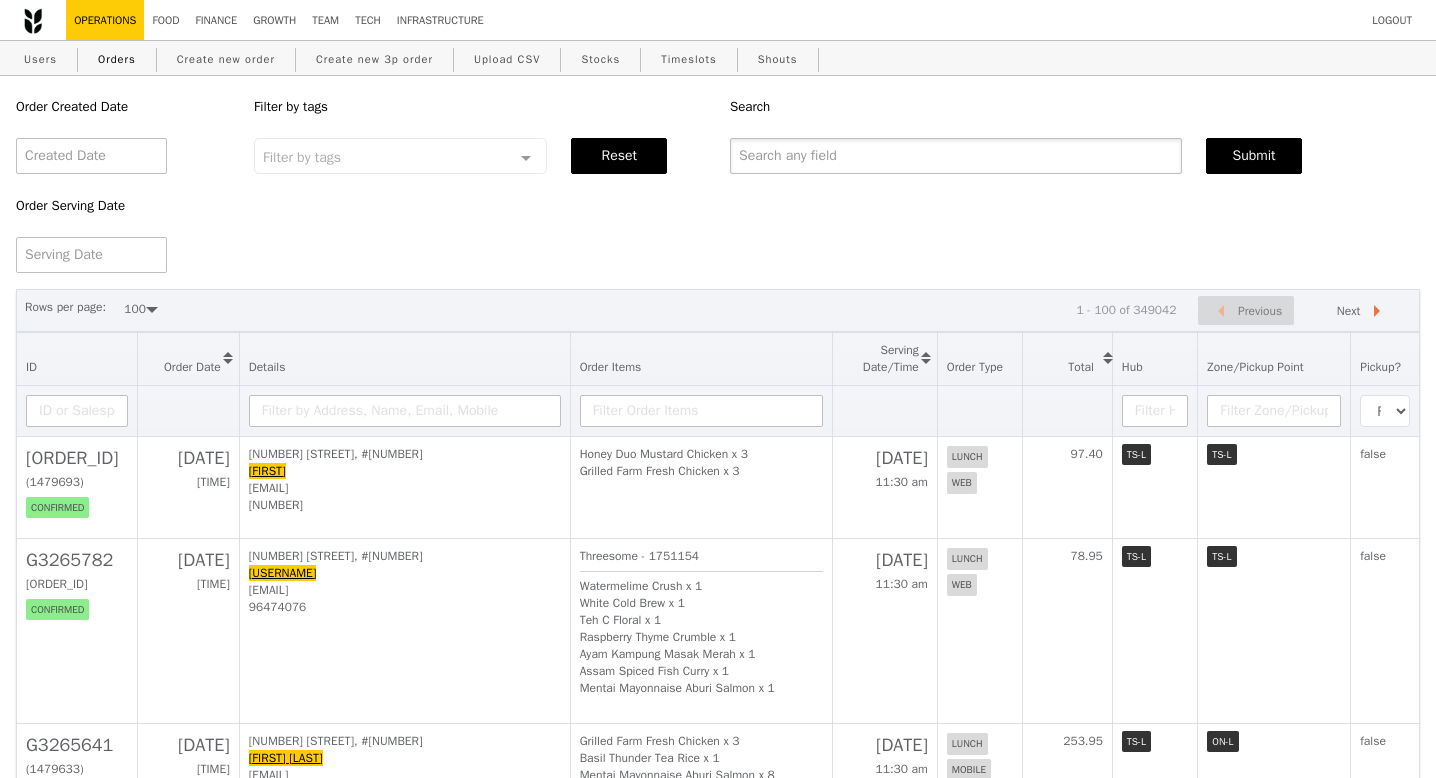 click at bounding box center (956, 156) 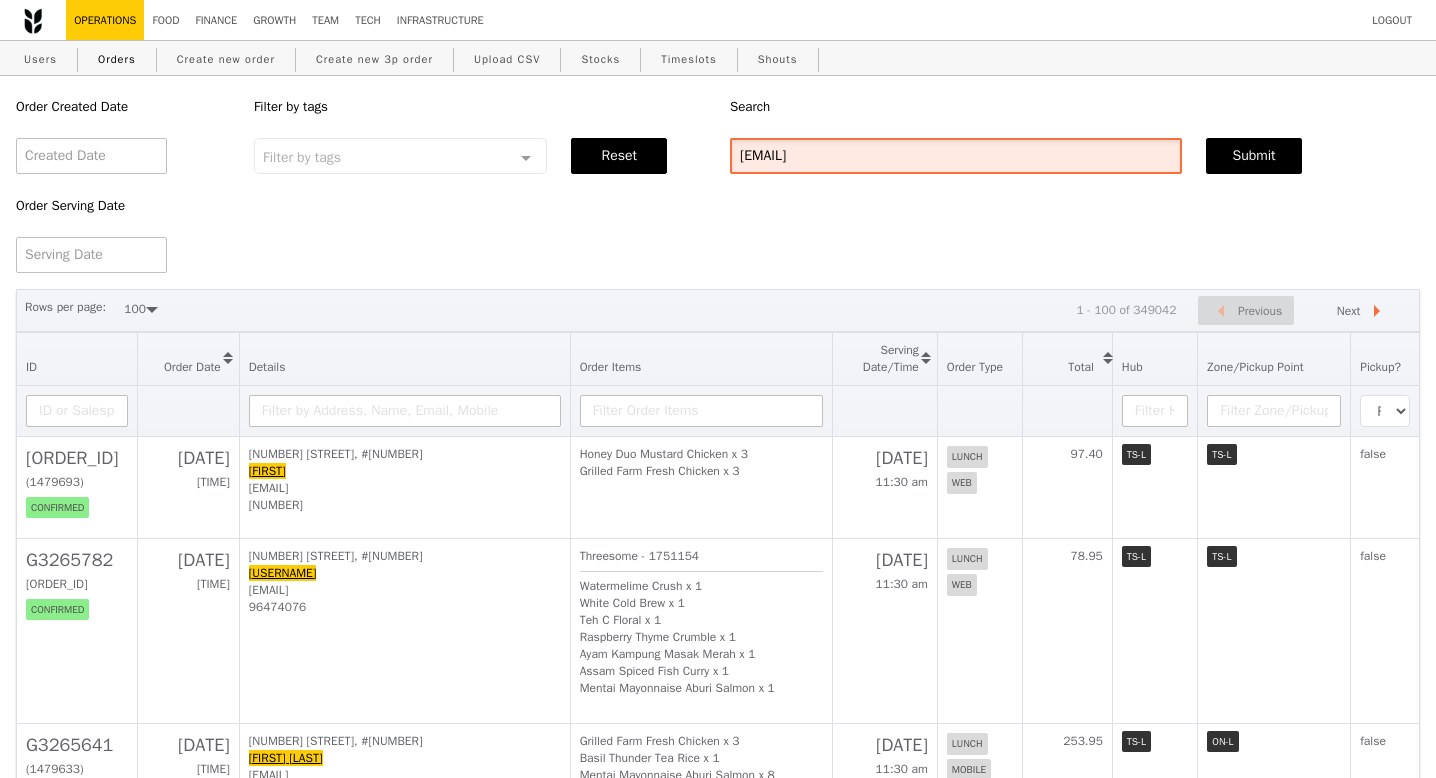 type on "[EMAIL]" 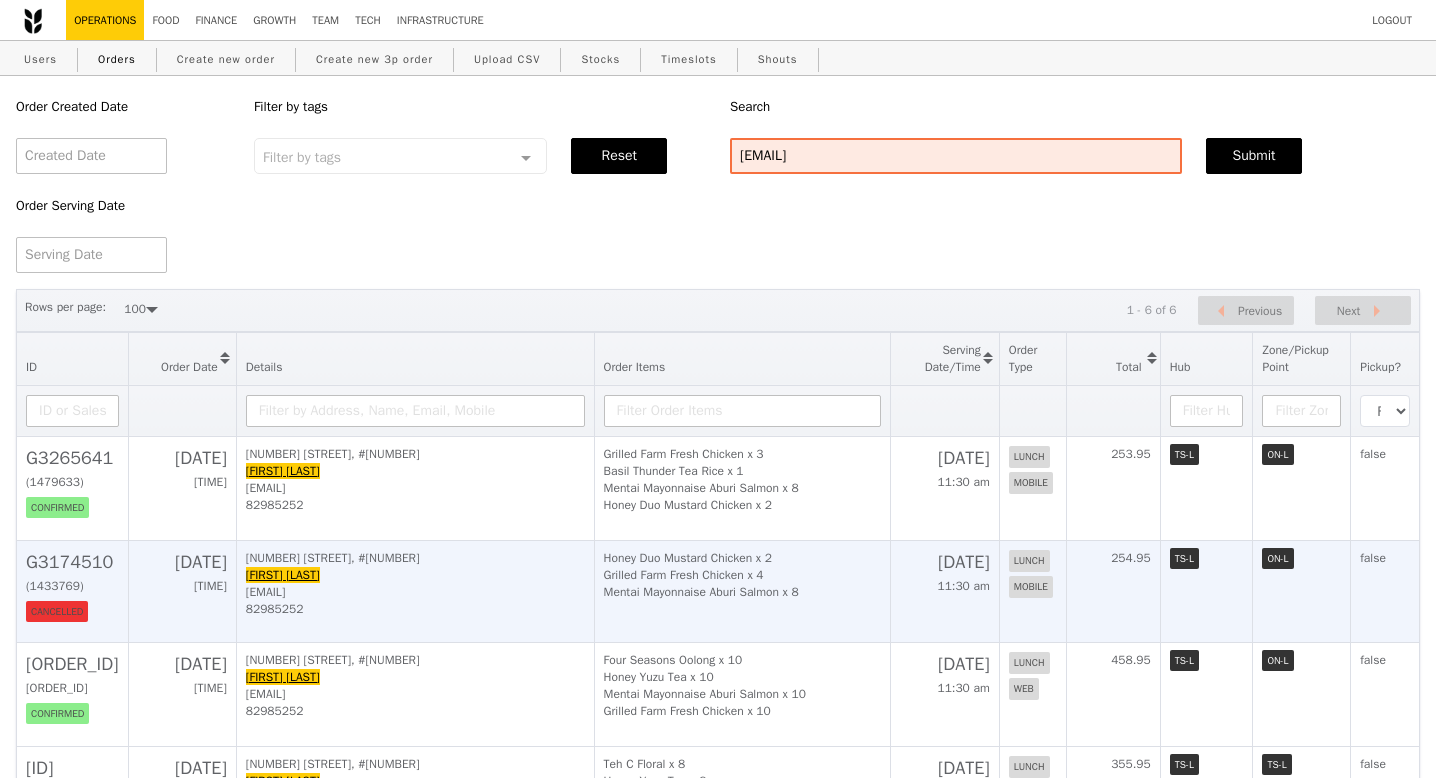 click on "G3174510" at bounding box center (72, 562) 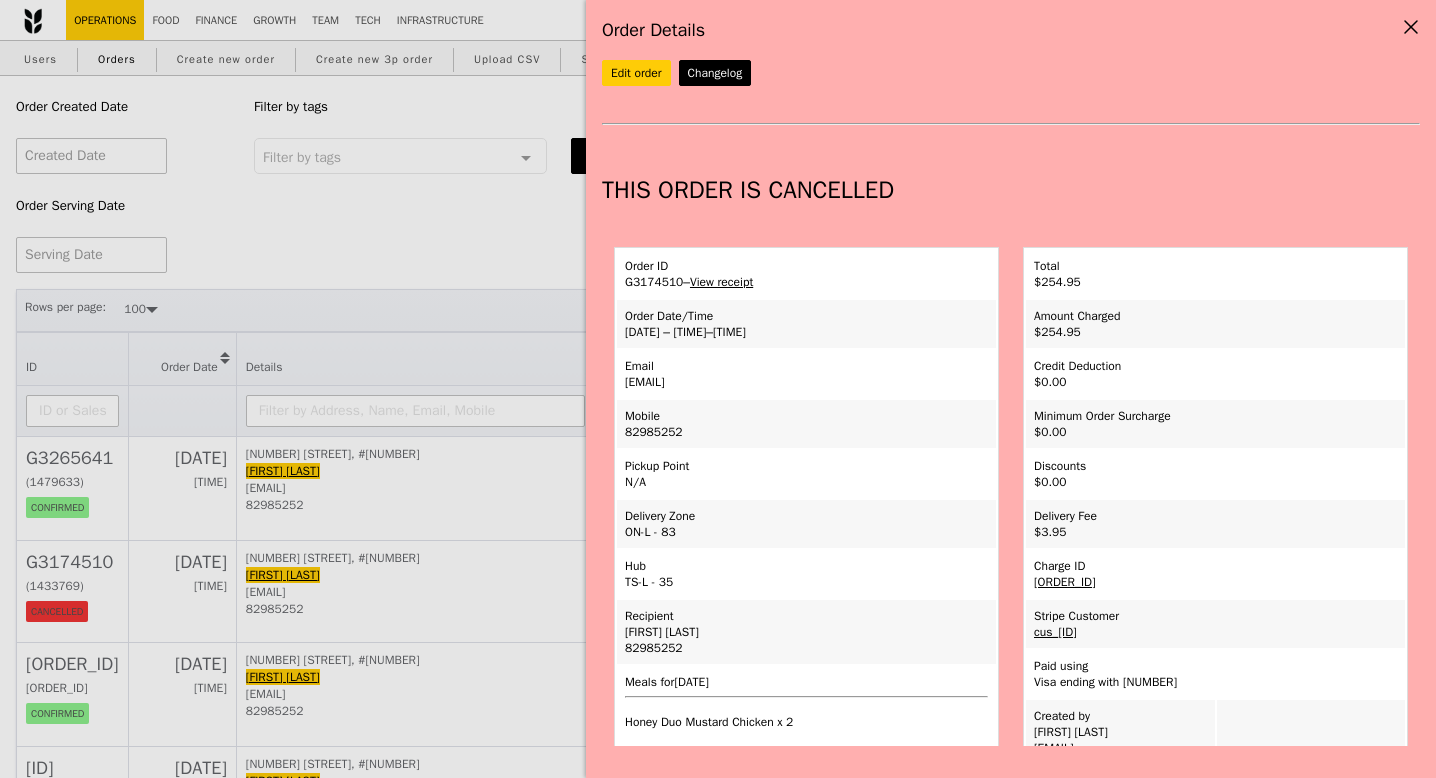 click on "Order Details
Edit order
Changelog
THIS ORDER IS CANCELLED
Order ID
[ORDER_ID]
–
View receipt
Order Date/Time
[DATE] – [TIME]
Email
[EMAIL]
Mobile
[ORDER_ID]
Pickup Point
N/A
Delivery Zone
ON-L - 83
[PRODUCT] x 2 [FIRST] [FIRST]" at bounding box center [718, 389] 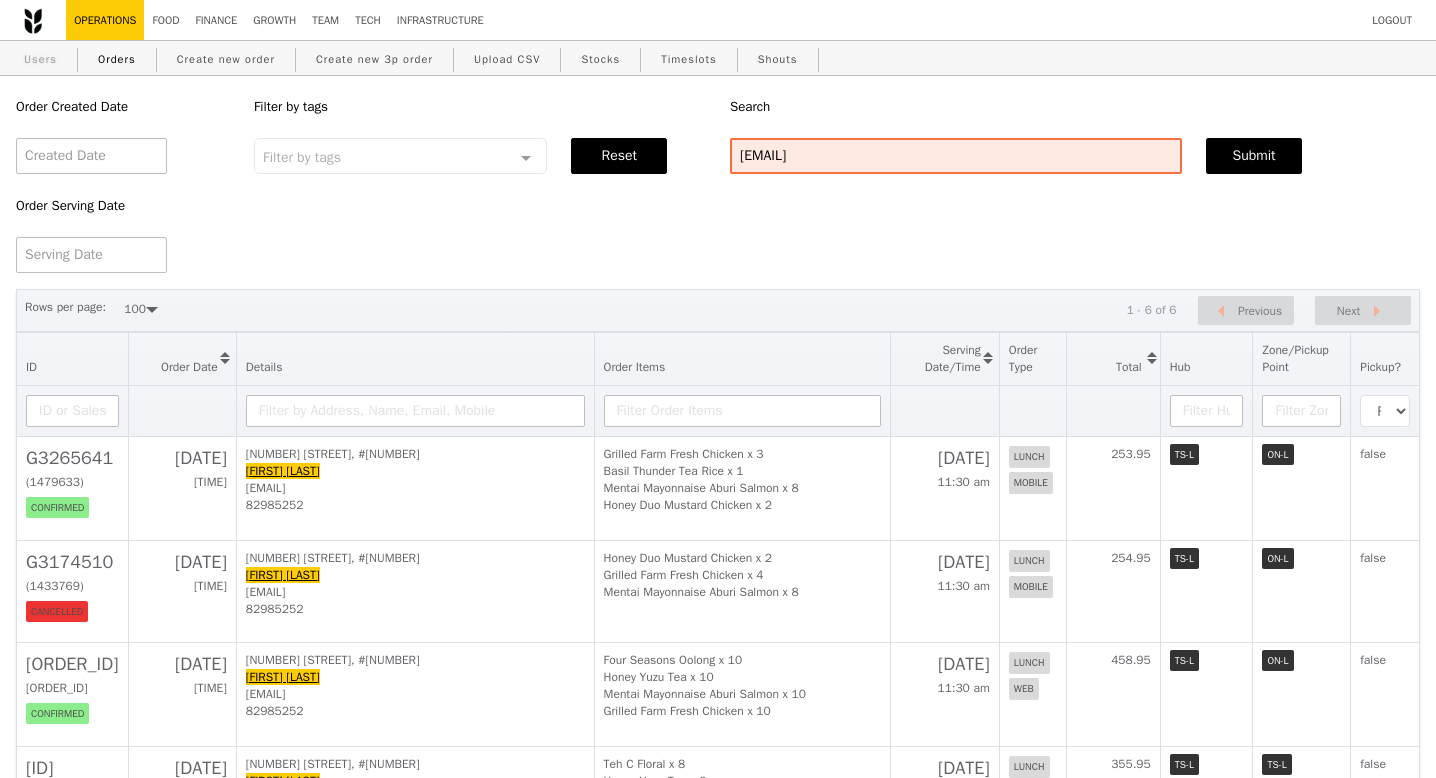 click on "Users" at bounding box center (40, 59) 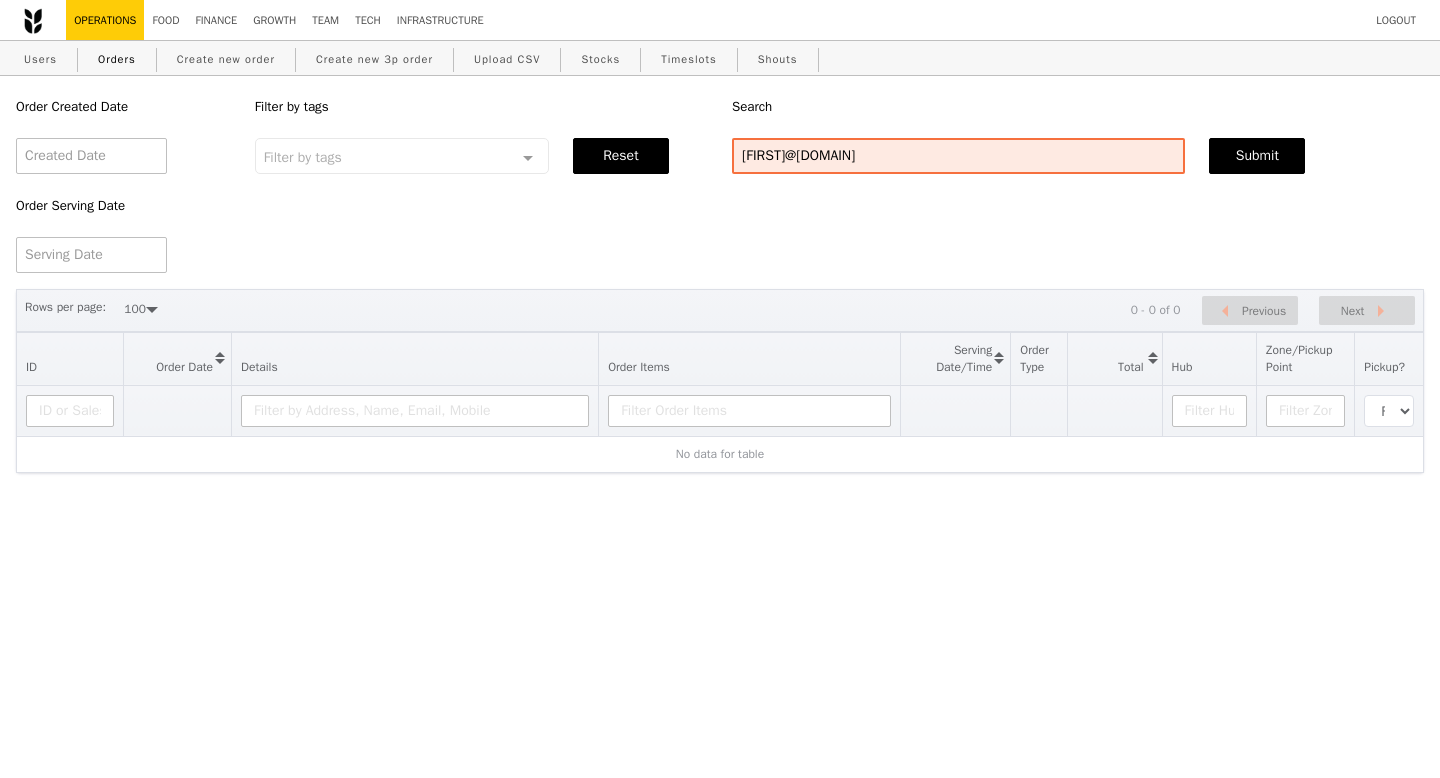select on "100" 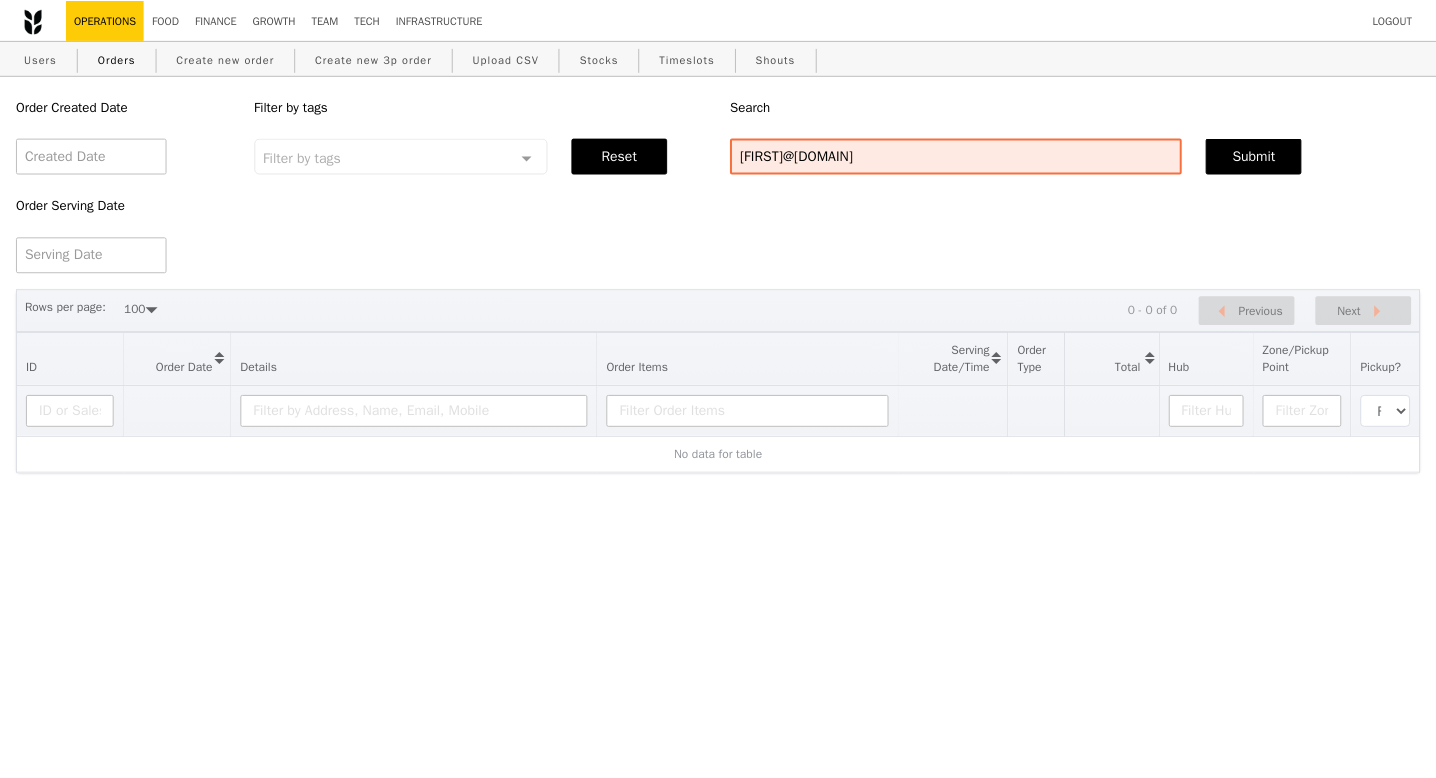 scroll, scrollTop: 0, scrollLeft: 0, axis: both 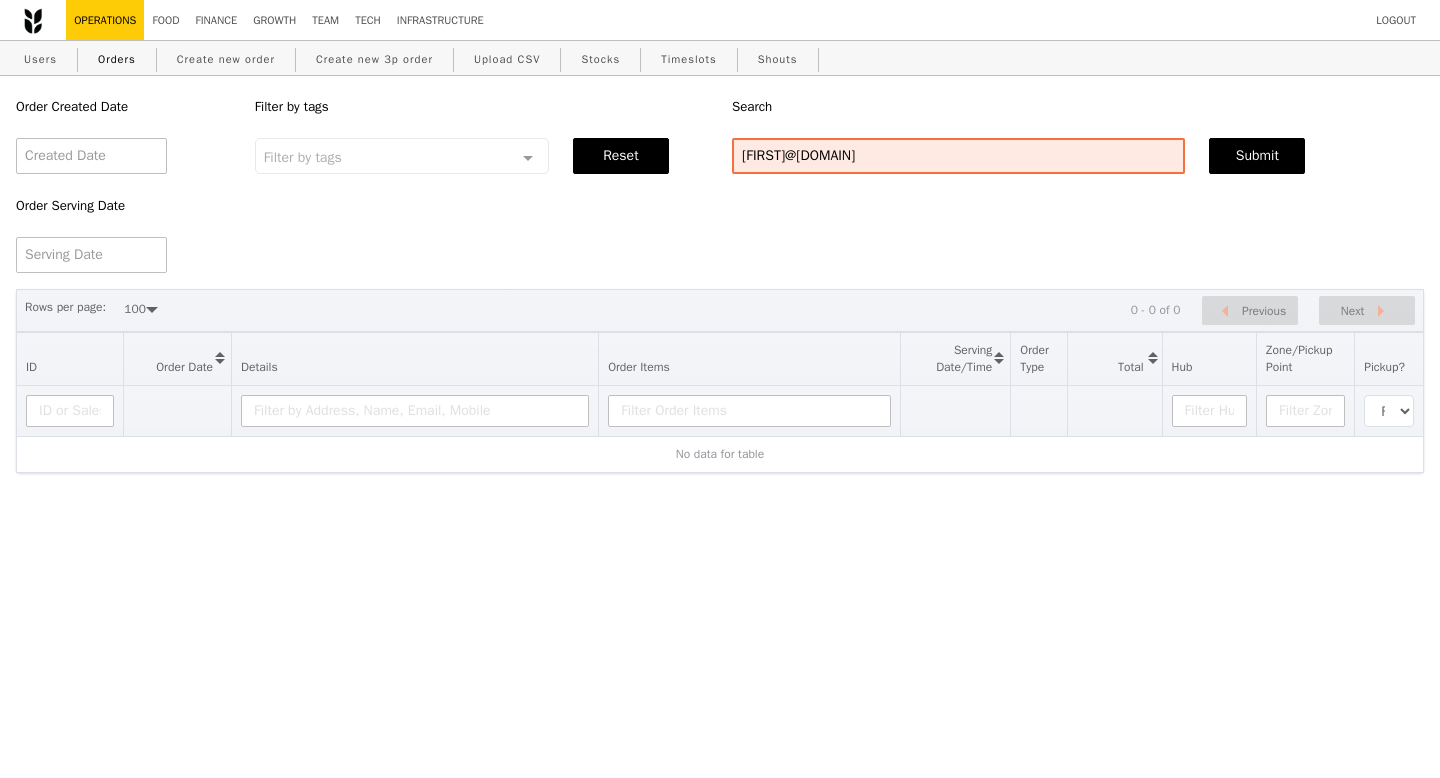 type on "[FIRST]@[DOMAIN]" 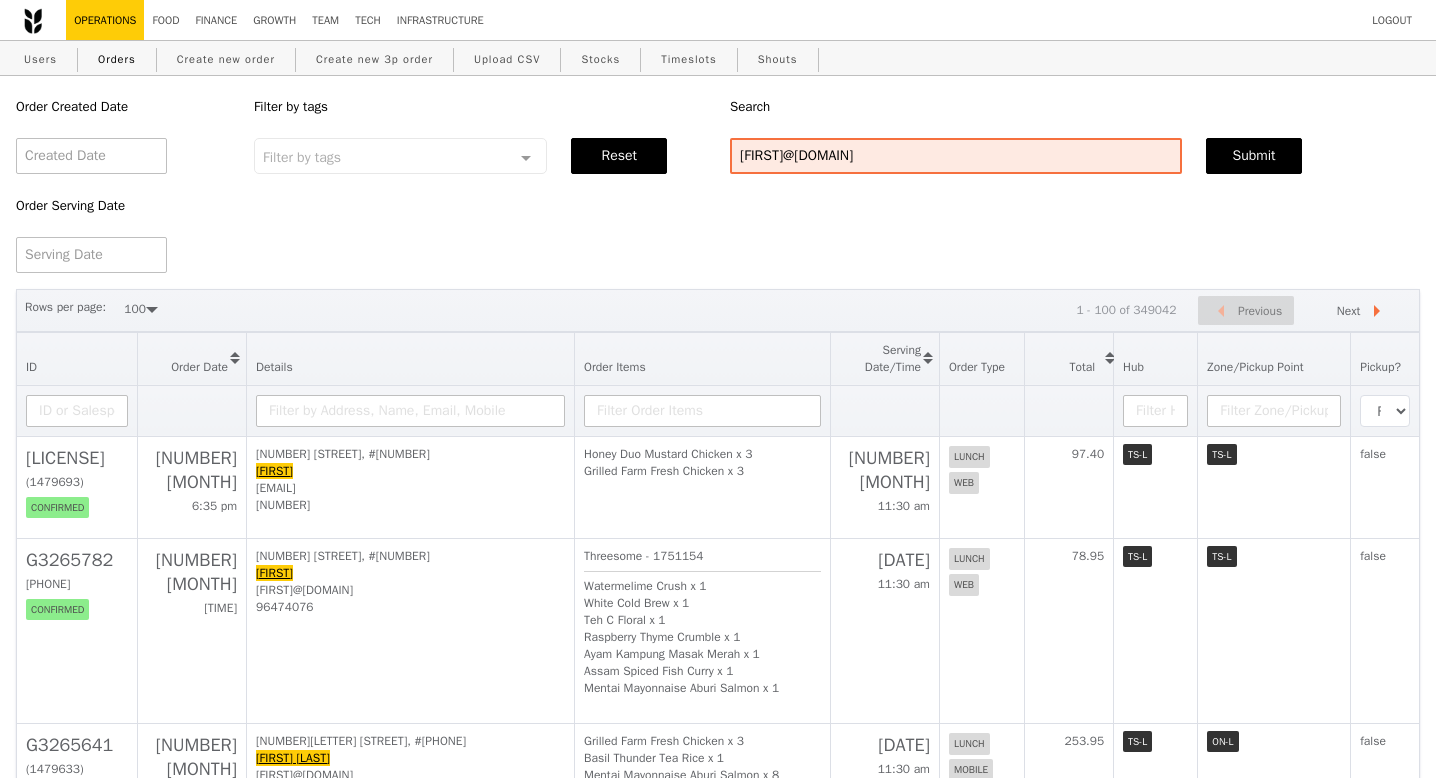 scroll, scrollTop: 0, scrollLeft: 0, axis: both 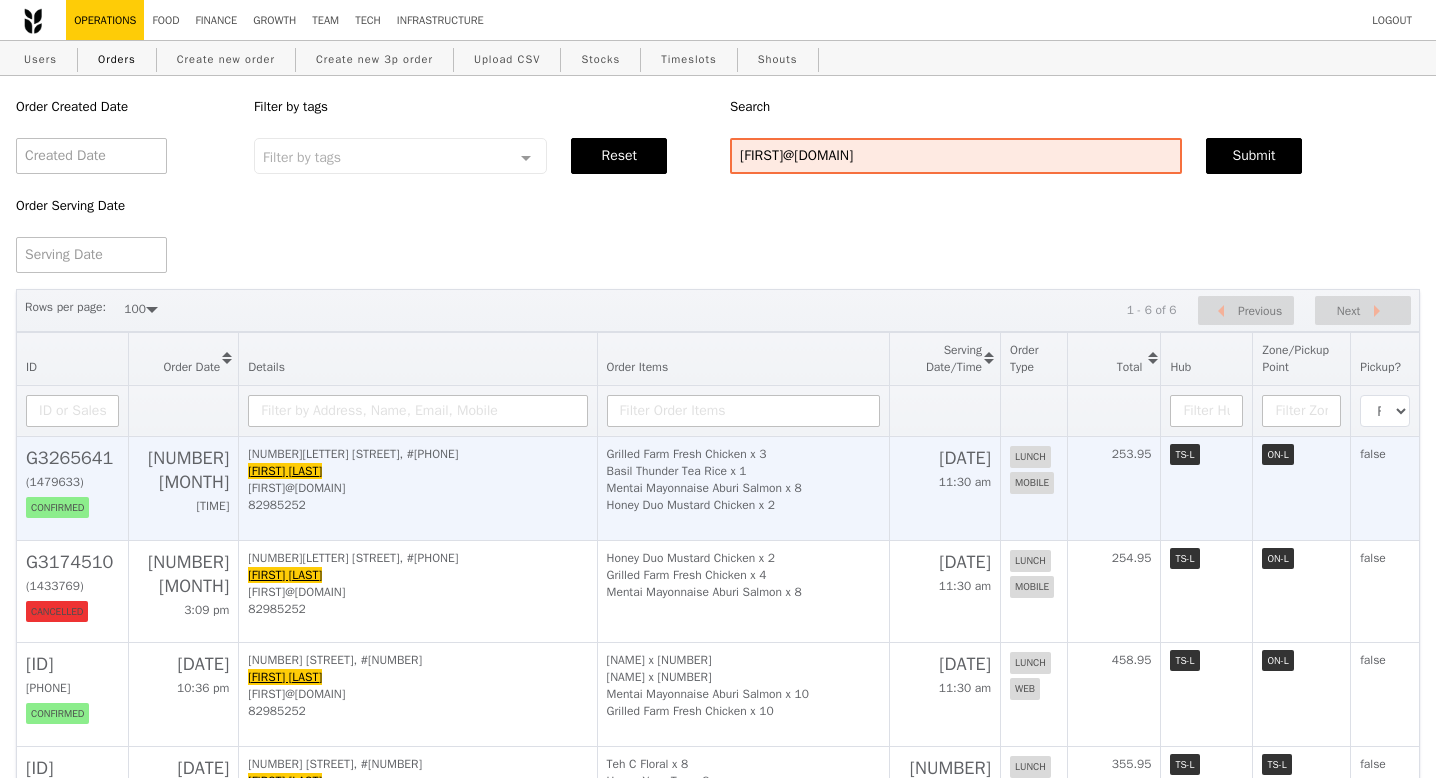 click on "G3265641" at bounding box center [72, 458] 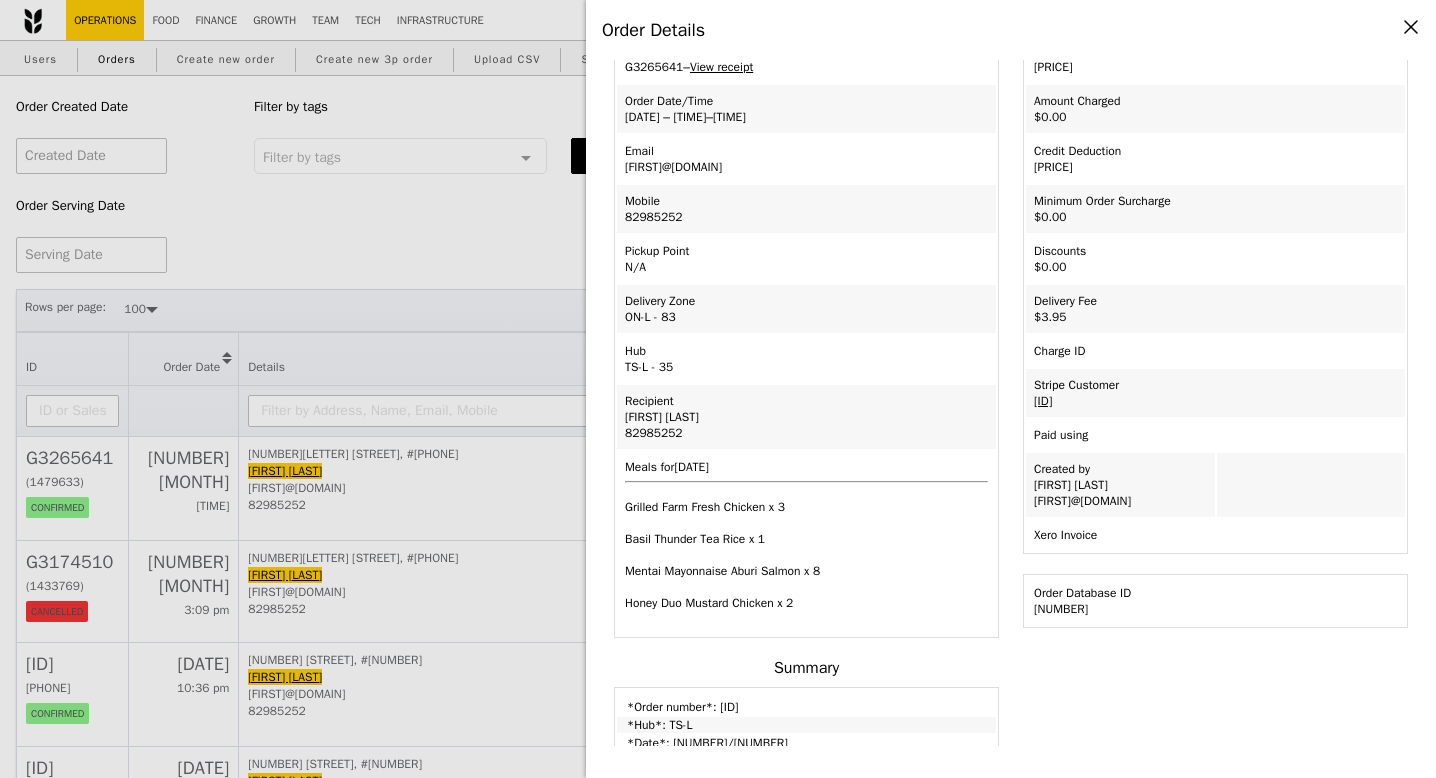 scroll, scrollTop: 121, scrollLeft: 0, axis: vertical 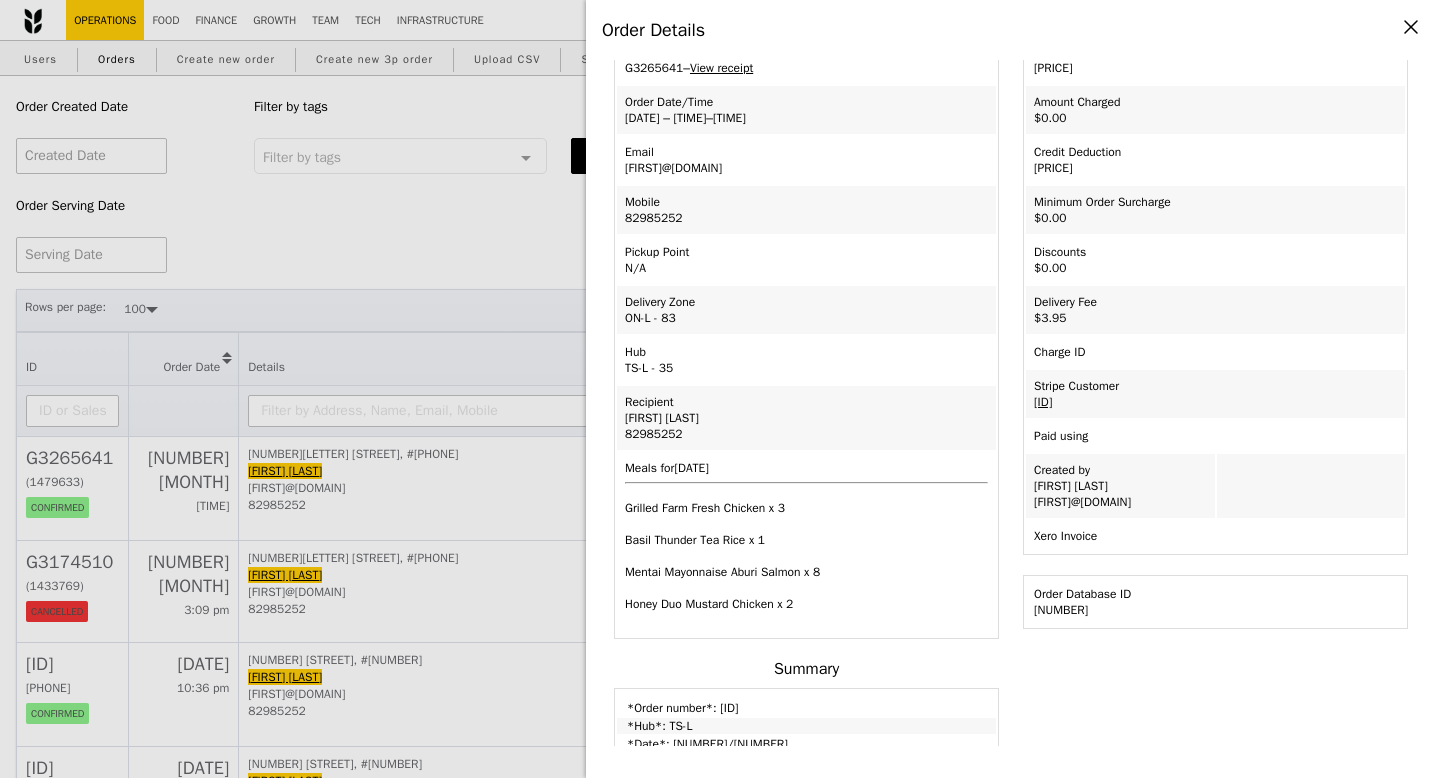 click on "Order Details
Edit order
Changelog
Cancel
Order ID
G3265641
–
View receipt
Order Date/Time
8/8 – 11:30AM–12:30PM
Email
ho_xian_liang@hotmail.com
Mobile
82985252
Pickup Point
N/A
Delivery Zone
ON-L - 83
Hub
Ryan Ho" at bounding box center [718, 389] 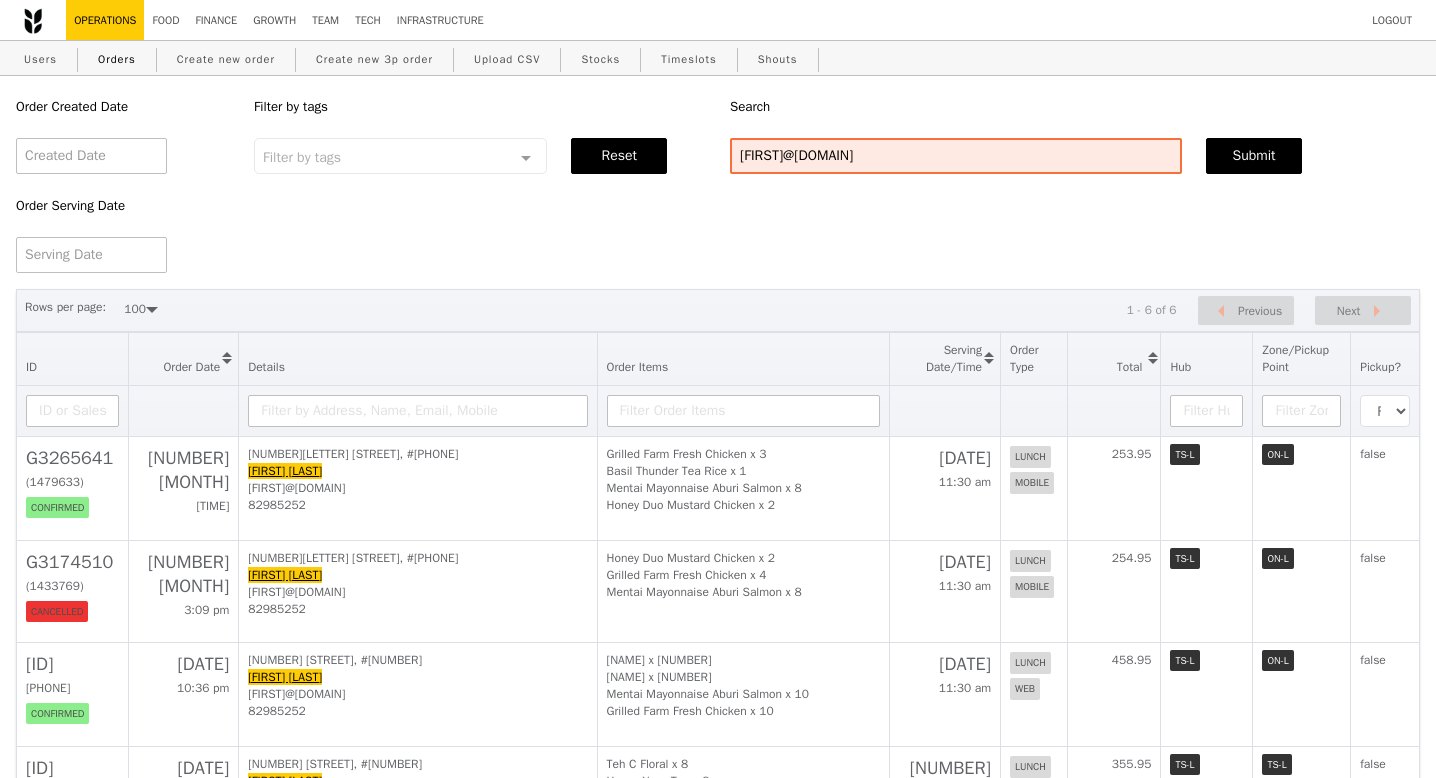 scroll, scrollTop: 205, scrollLeft: 0, axis: vertical 